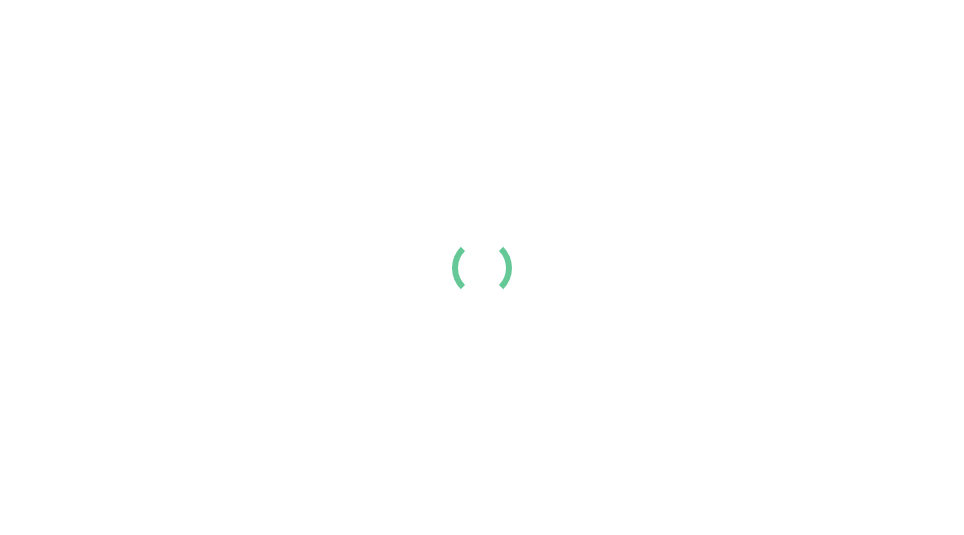 scroll, scrollTop: 0, scrollLeft: 0, axis: both 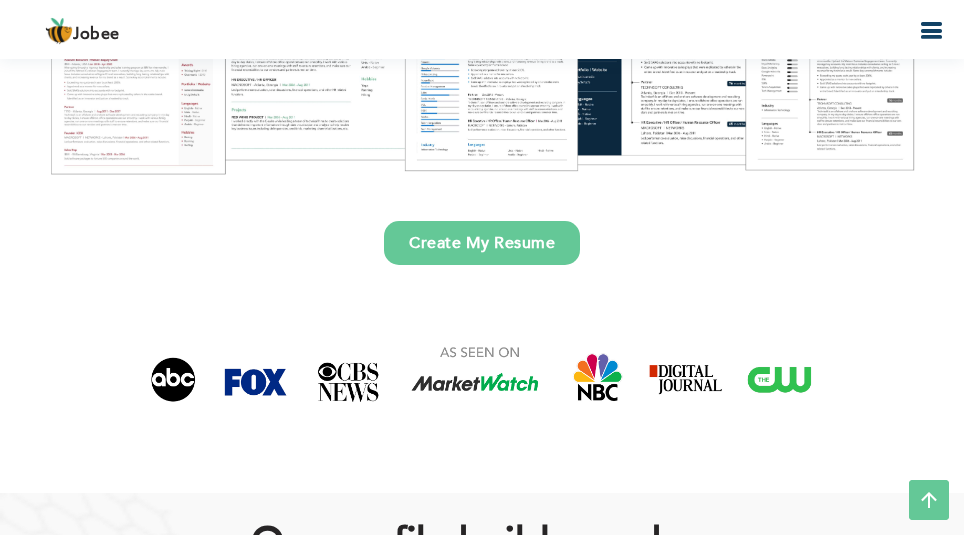 click on "Create My Resume" at bounding box center (482, 243) 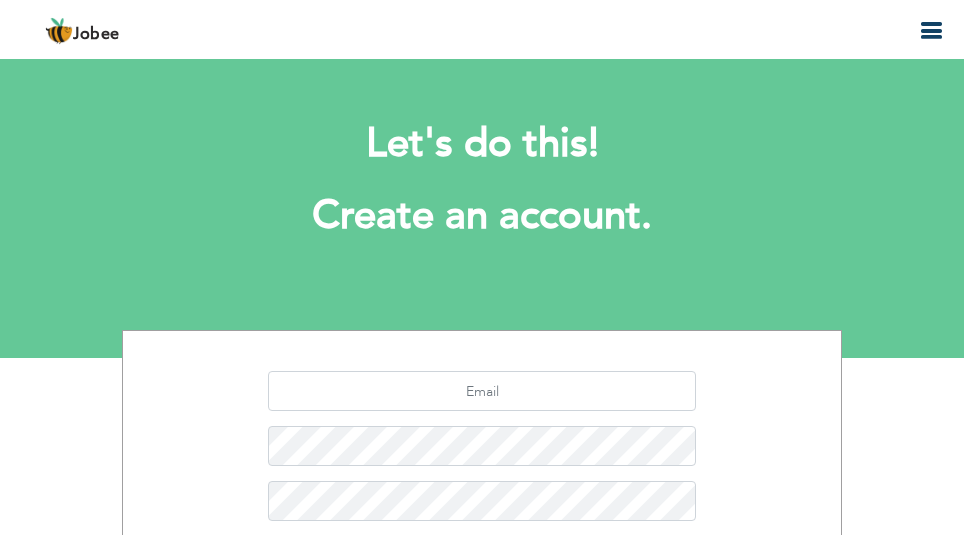 scroll, scrollTop: 0, scrollLeft: 0, axis: both 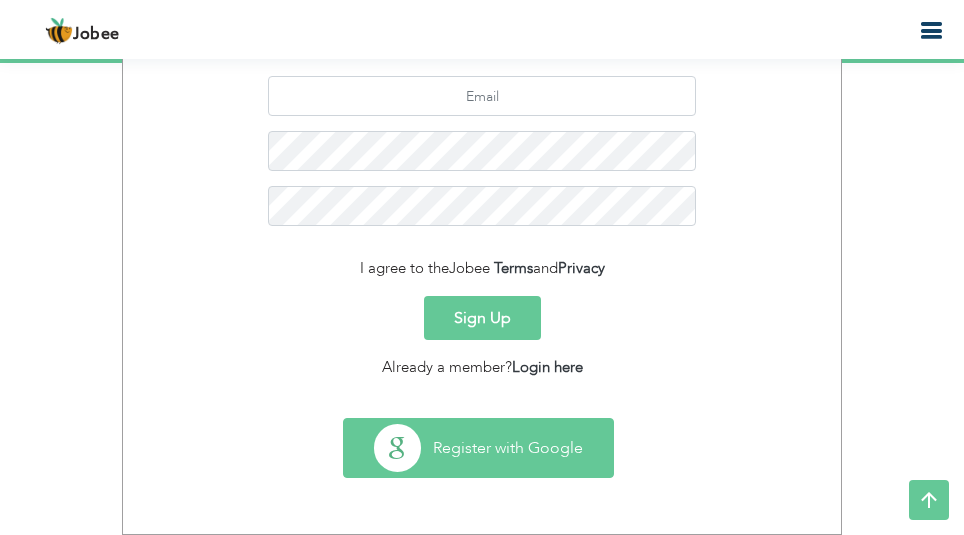 click on "Register with Google" at bounding box center (478, 448) 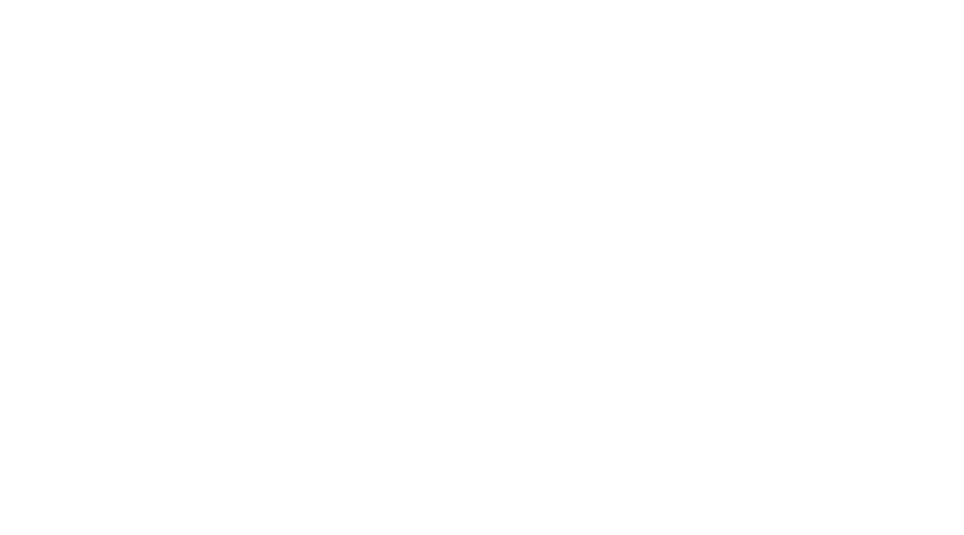 scroll, scrollTop: 0, scrollLeft: 0, axis: both 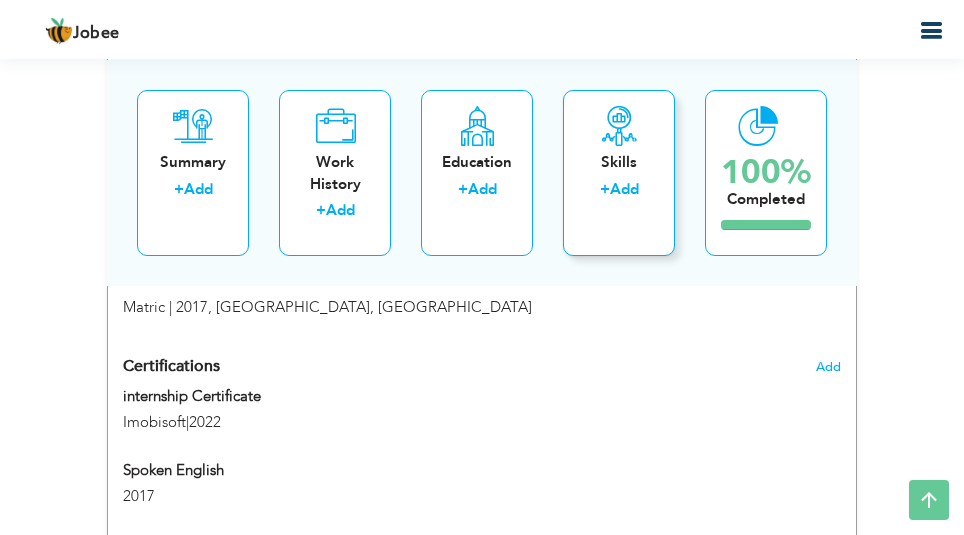 click on "Add" at bounding box center (624, 189) 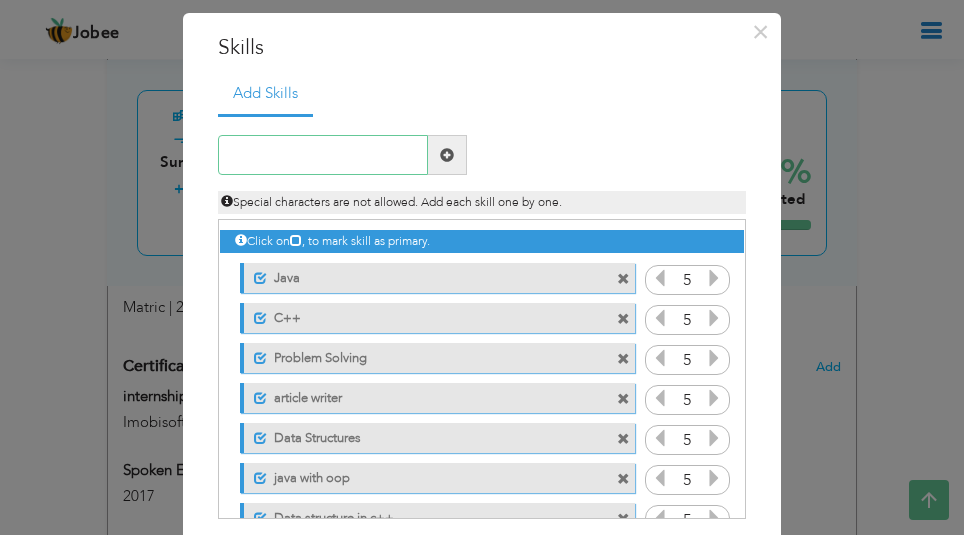 scroll, scrollTop: 44, scrollLeft: 0, axis: vertical 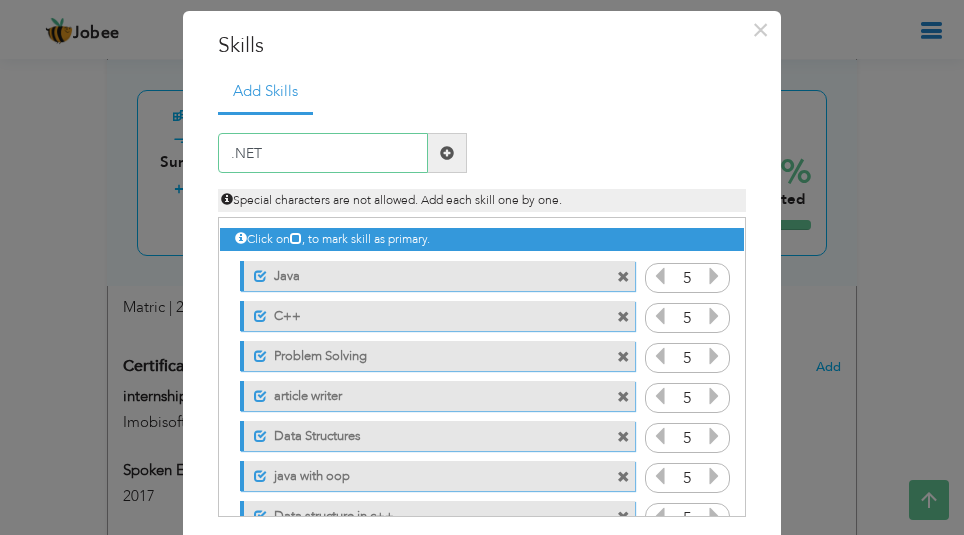 type on ".NET" 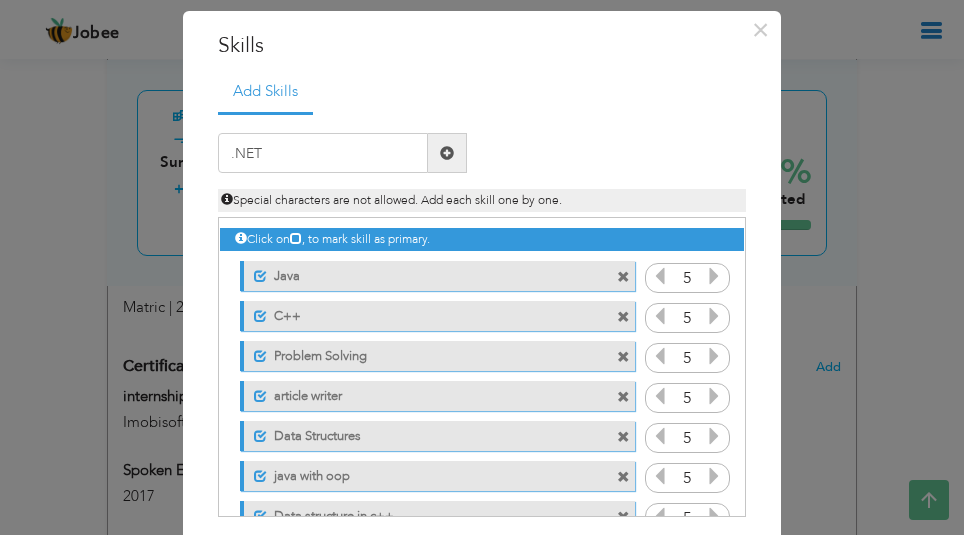 click at bounding box center [447, 153] 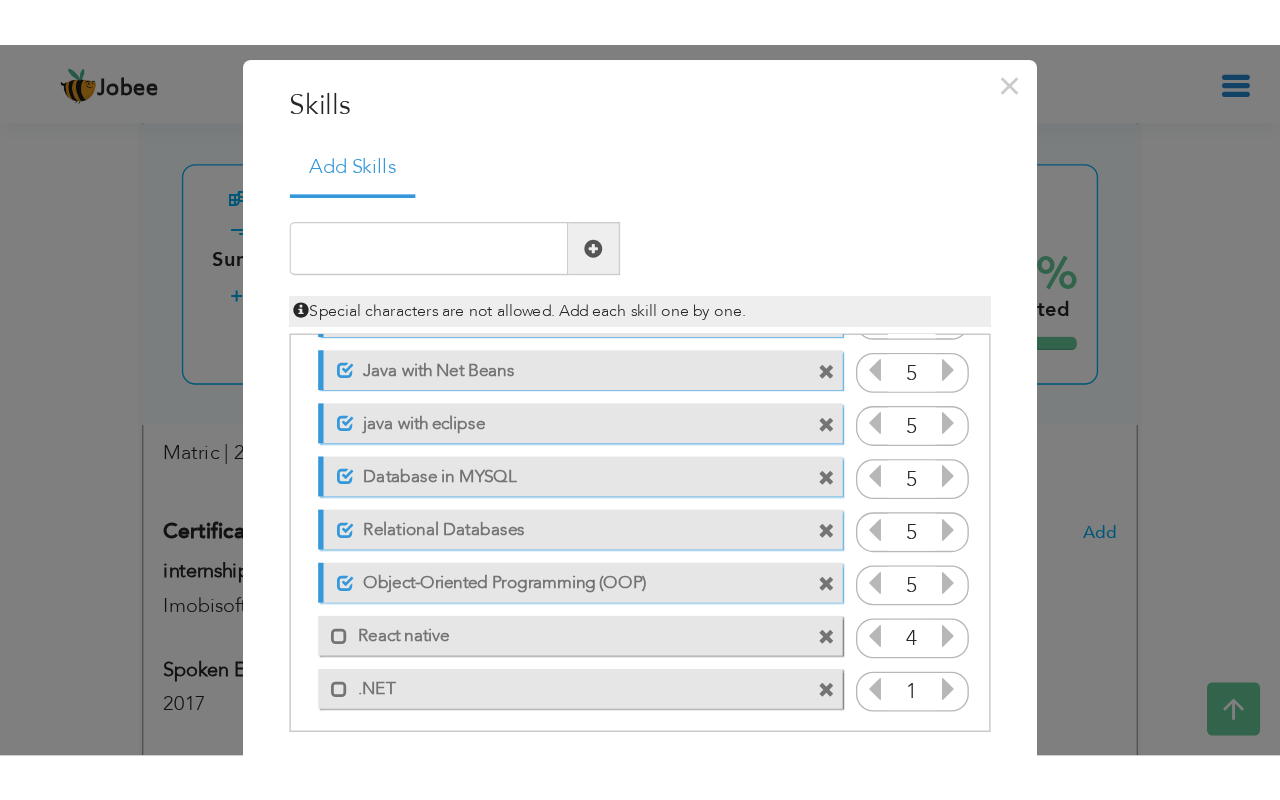 scroll, scrollTop: 356, scrollLeft: 0, axis: vertical 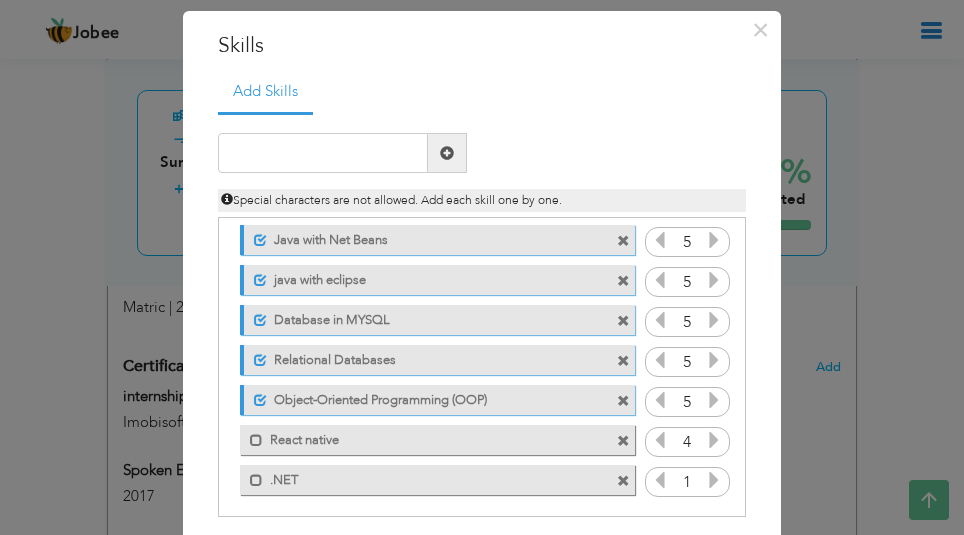 click at bounding box center [714, 480] 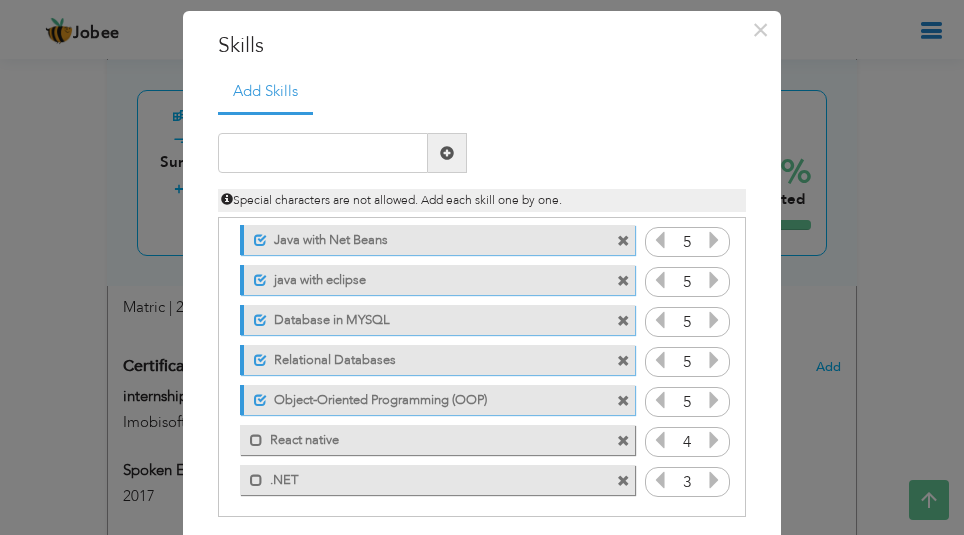 click at bounding box center (714, 480) 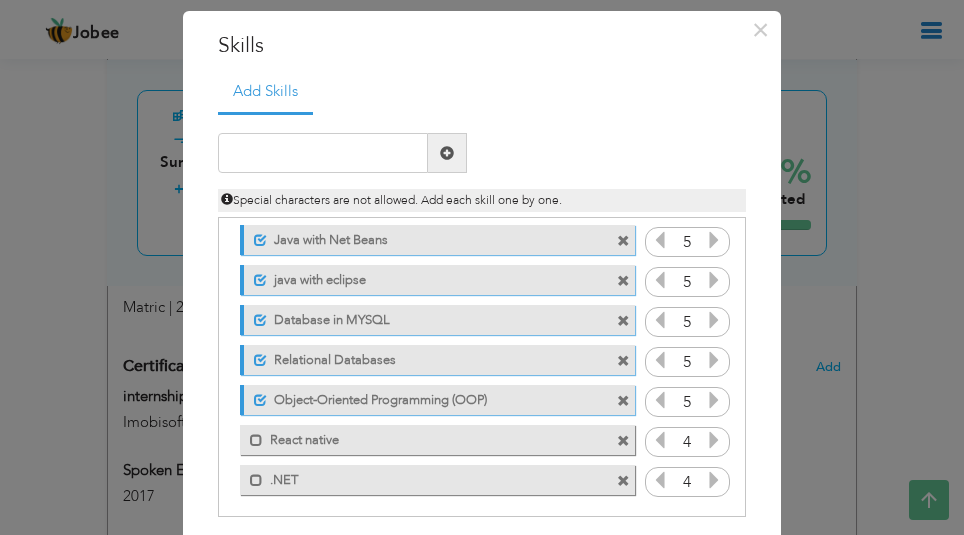 click at bounding box center [714, 480] 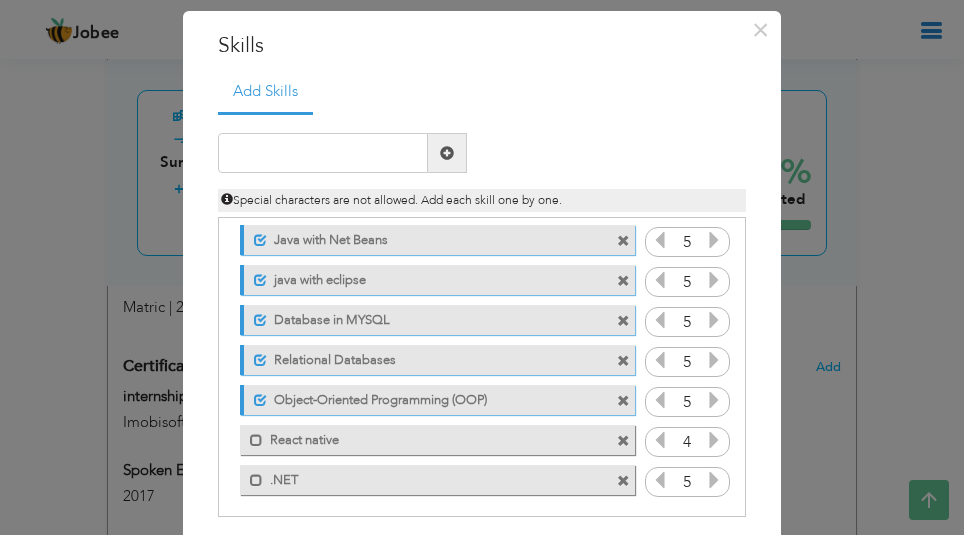 click at bounding box center (660, 480) 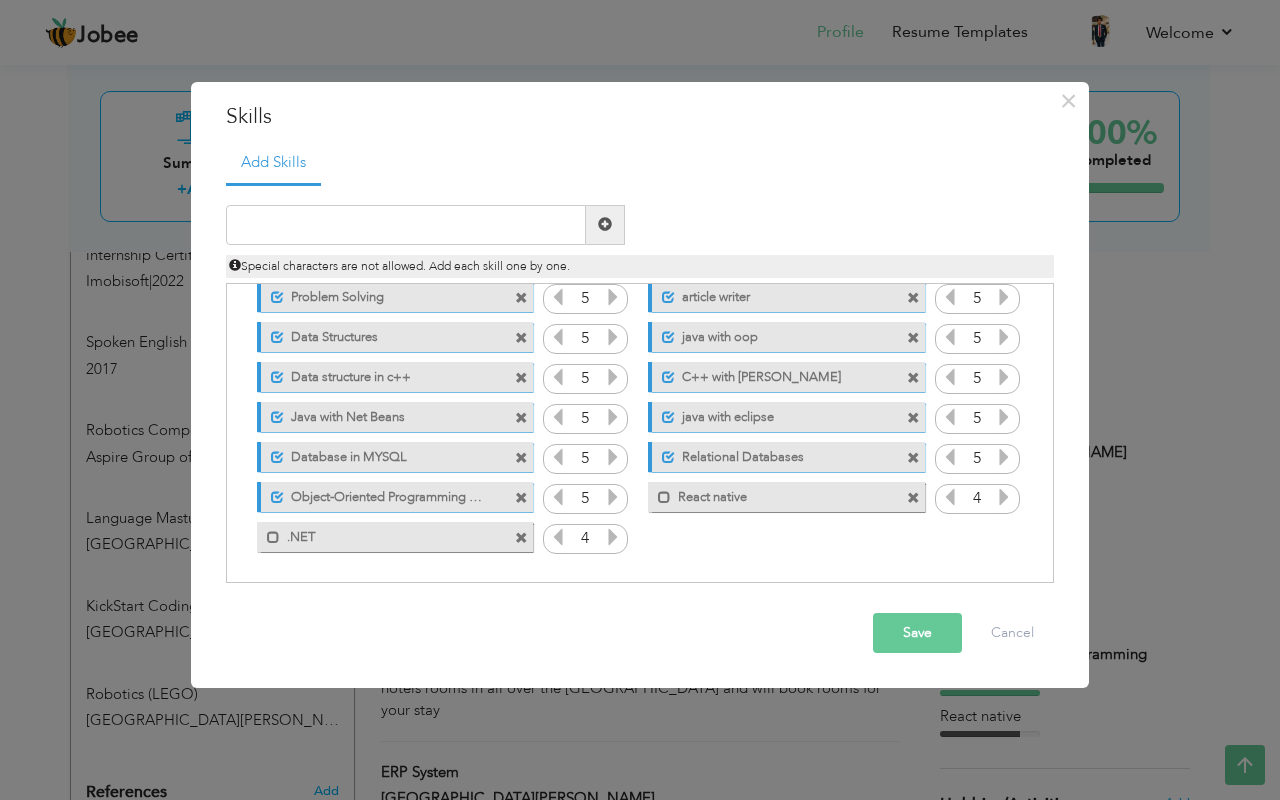 scroll, scrollTop: 0, scrollLeft: 0, axis: both 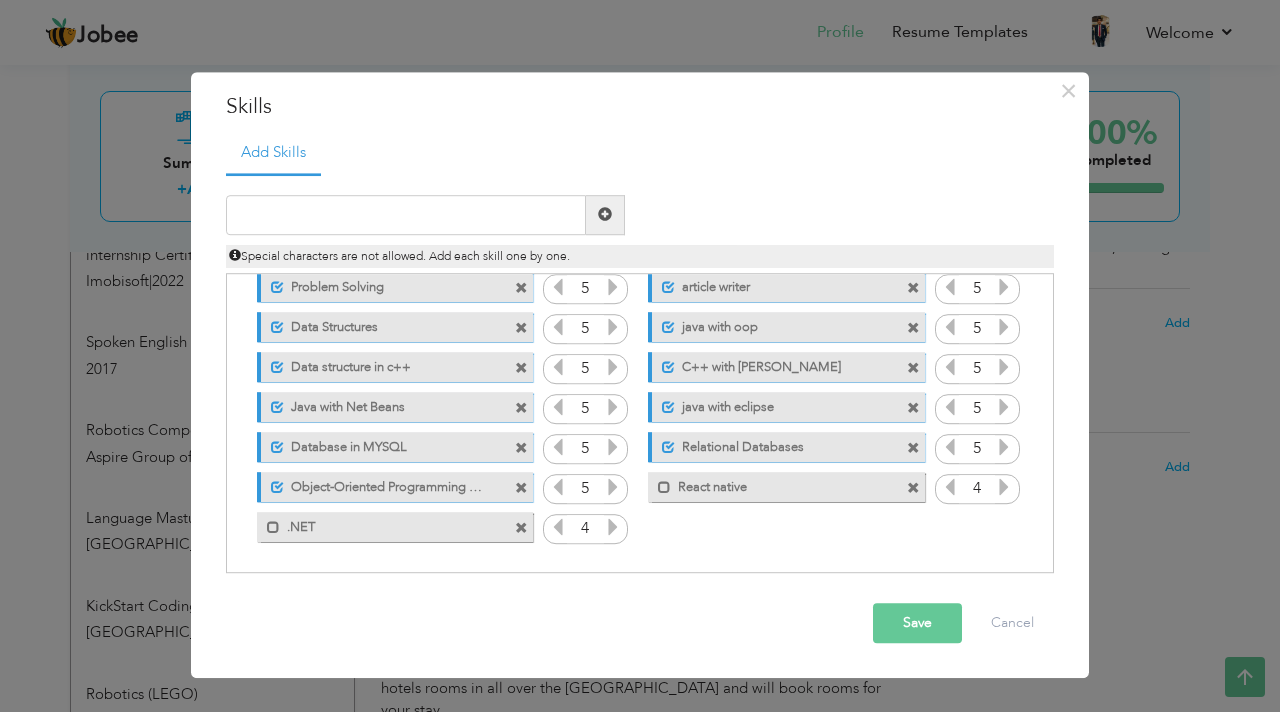 click on "Save" at bounding box center [917, 623] 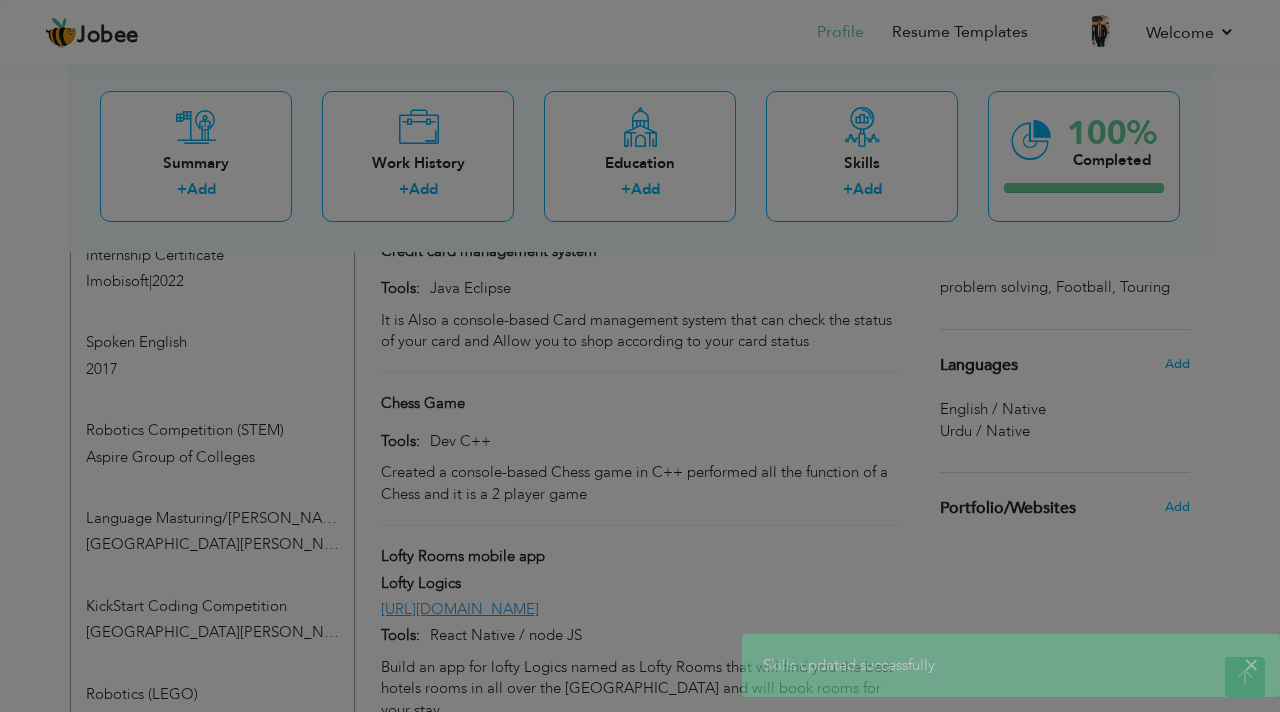 scroll, scrollTop: 0, scrollLeft: 0, axis: both 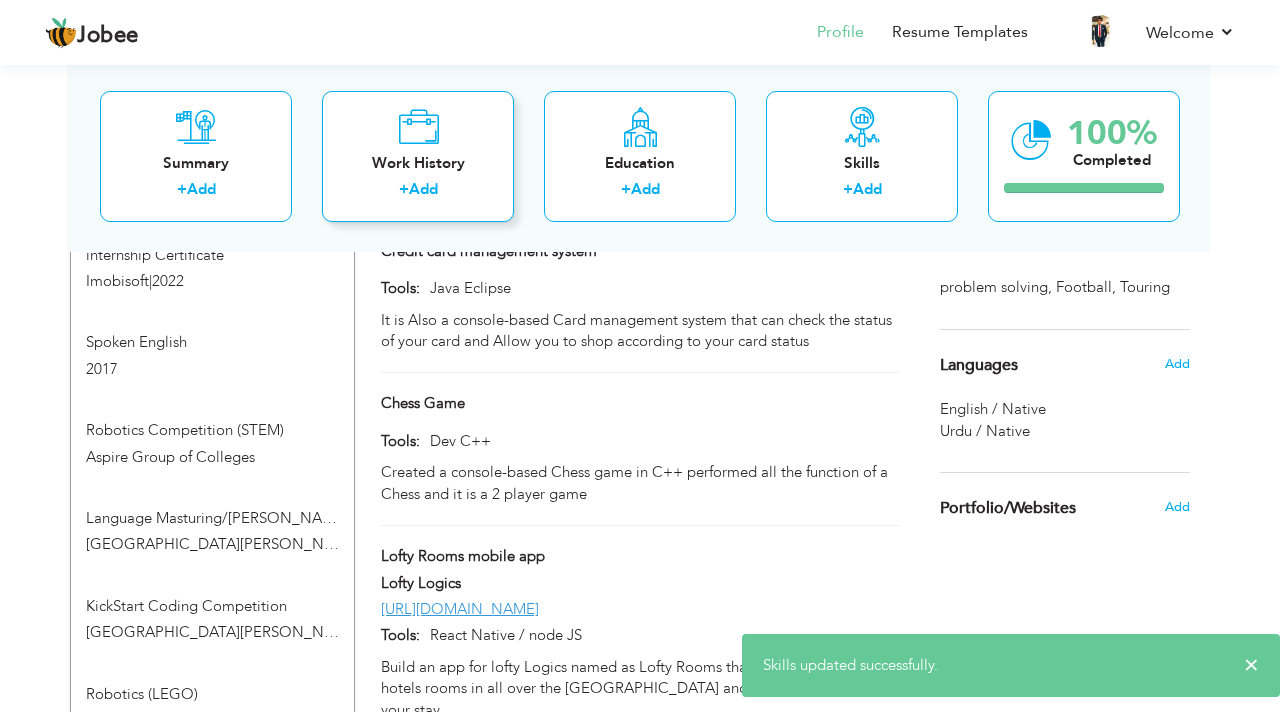 click on "Add" at bounding box center (423, 189) 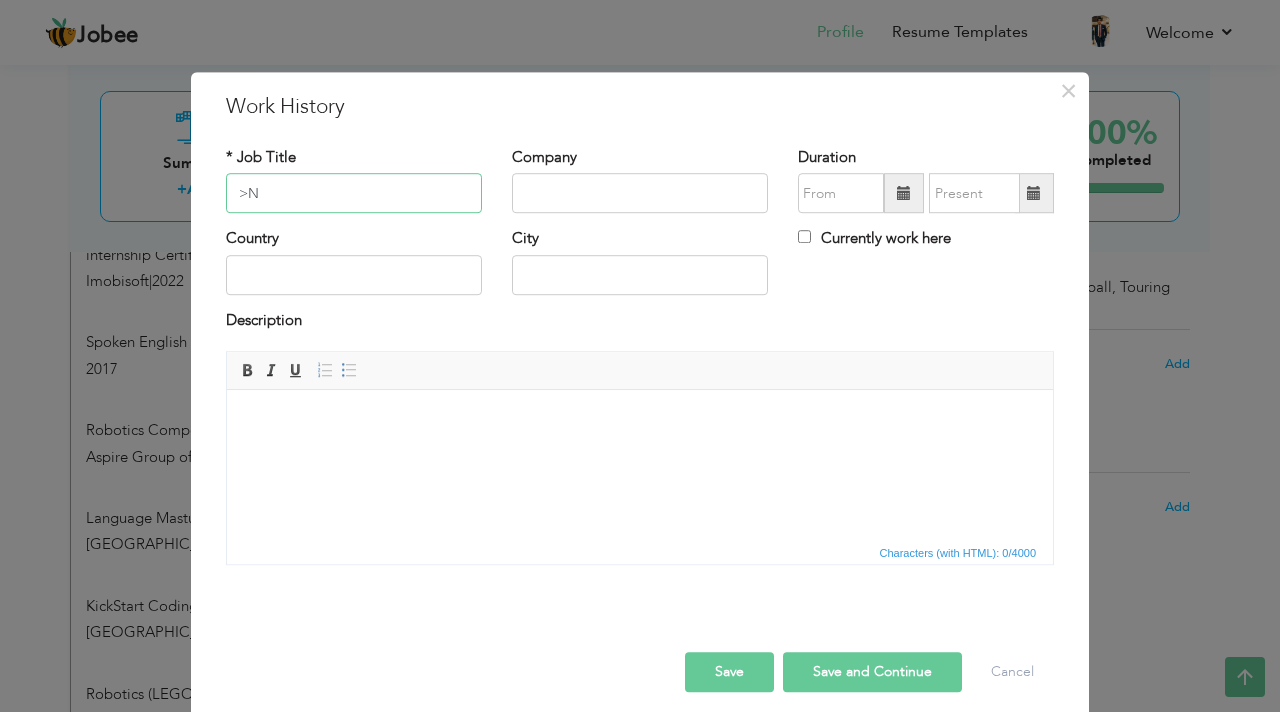type on ">" 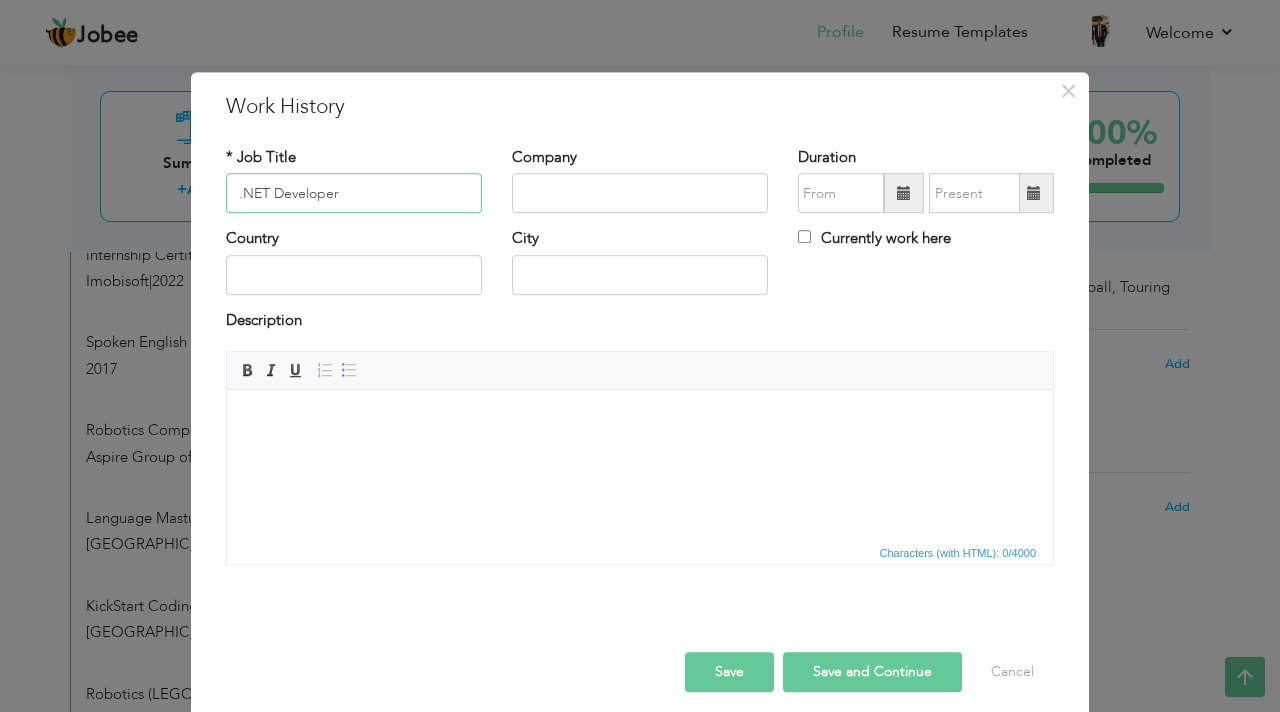 type on ".NET Developer" 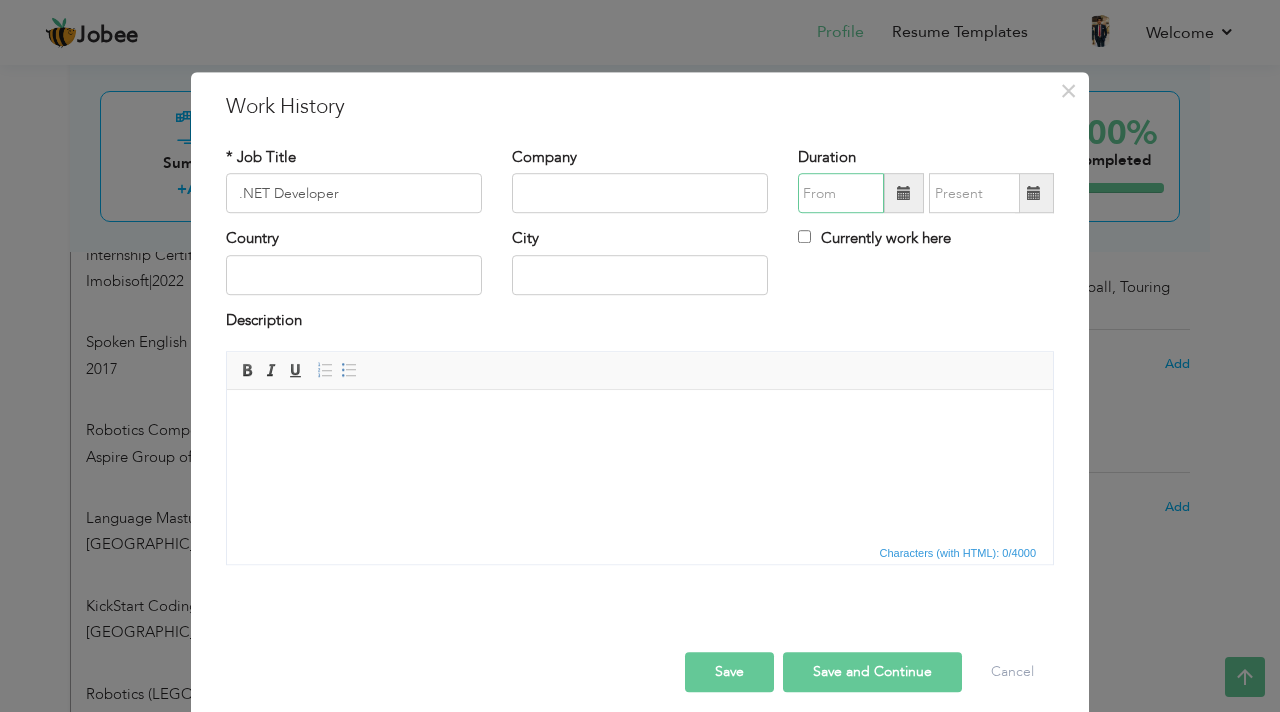 click at bounding box center [841, 194] 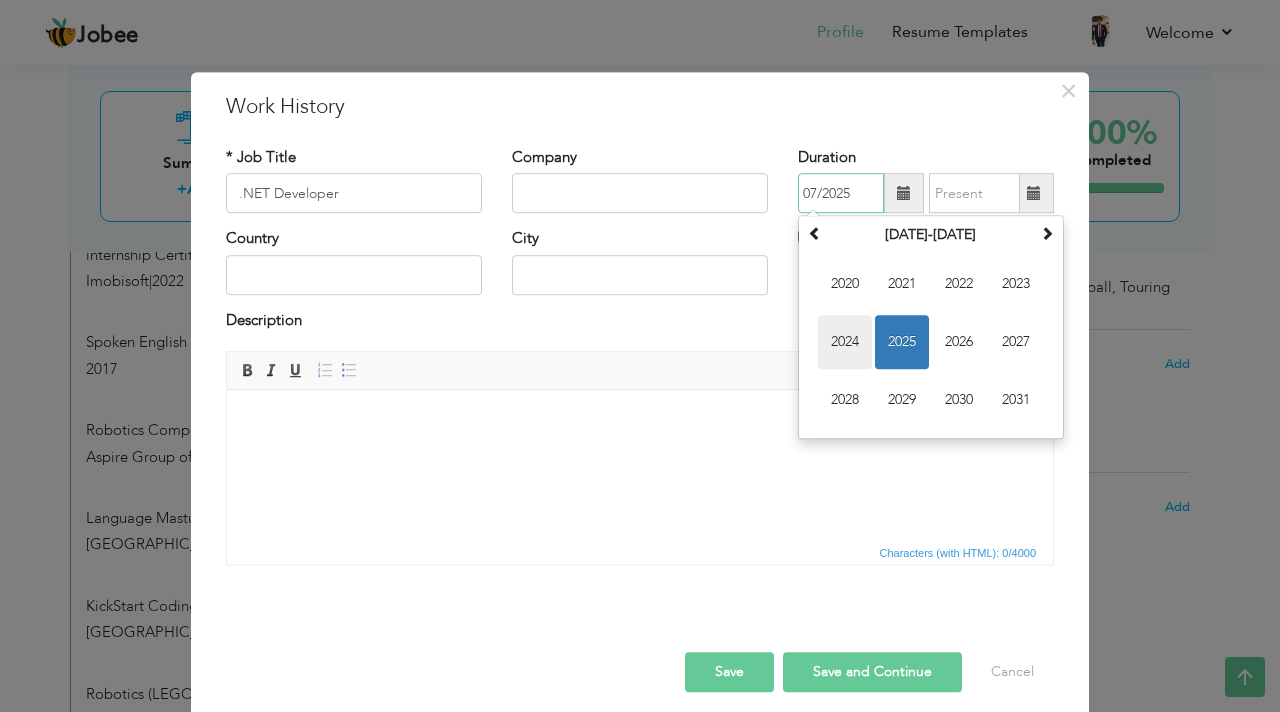 click on "2024" at bounding box center [845, 343] 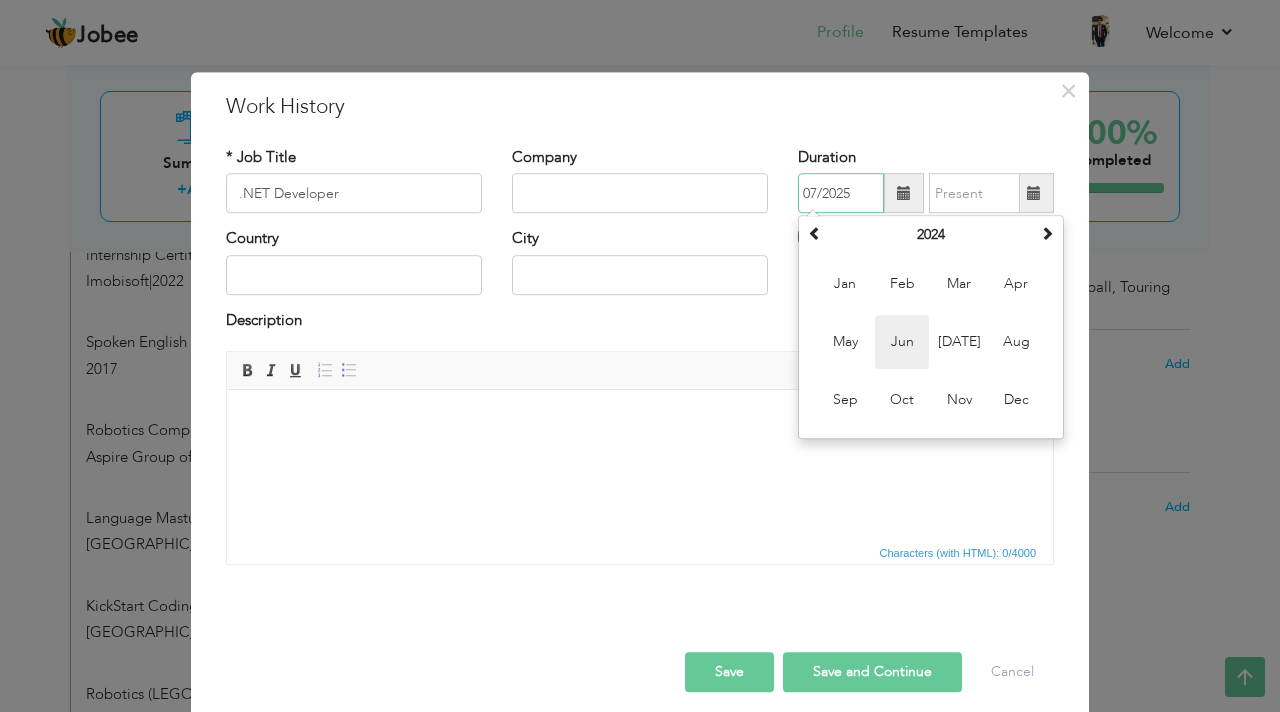 click on "Jun" at bounding box center [902, 343] 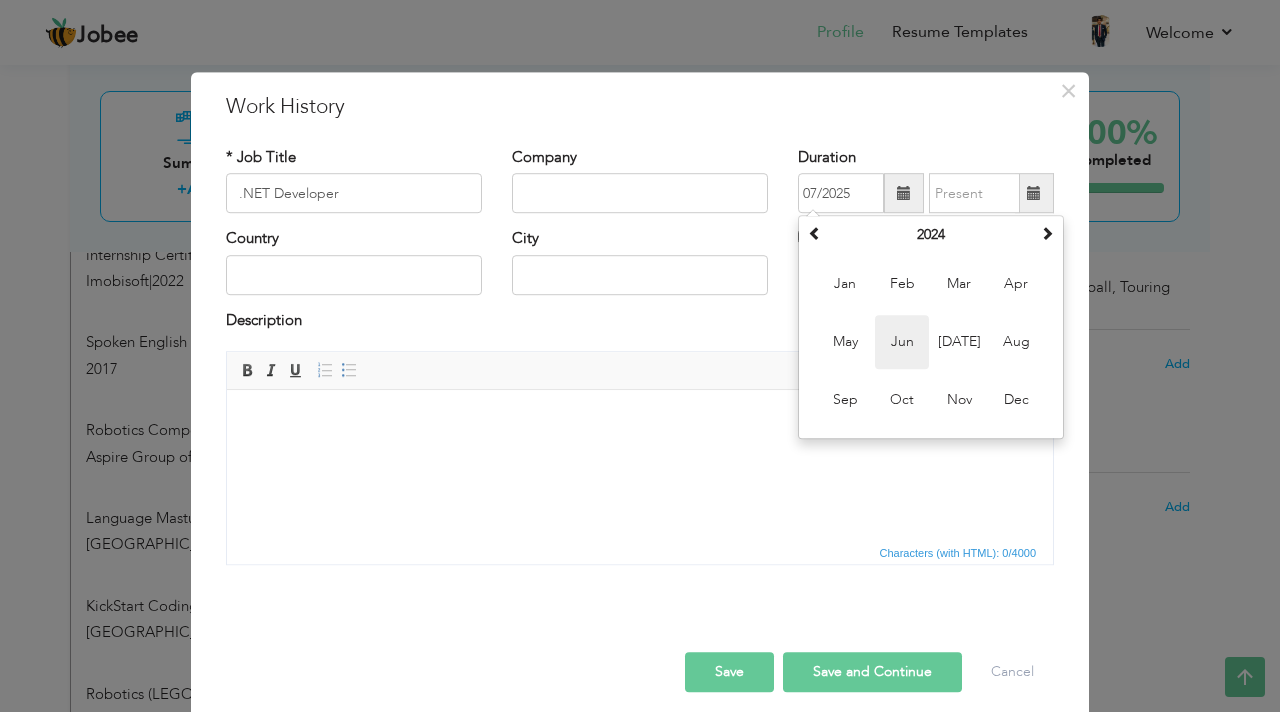 type on "06/2024" 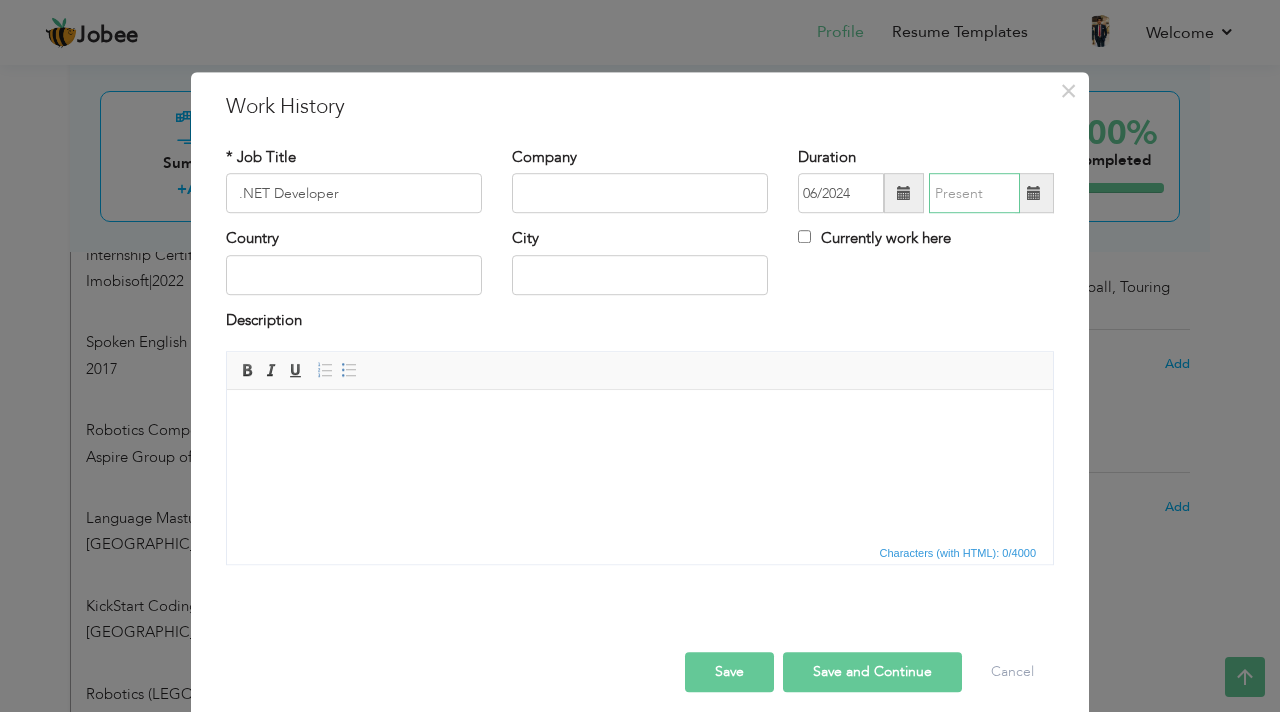 click at bounding box center [974, 194] 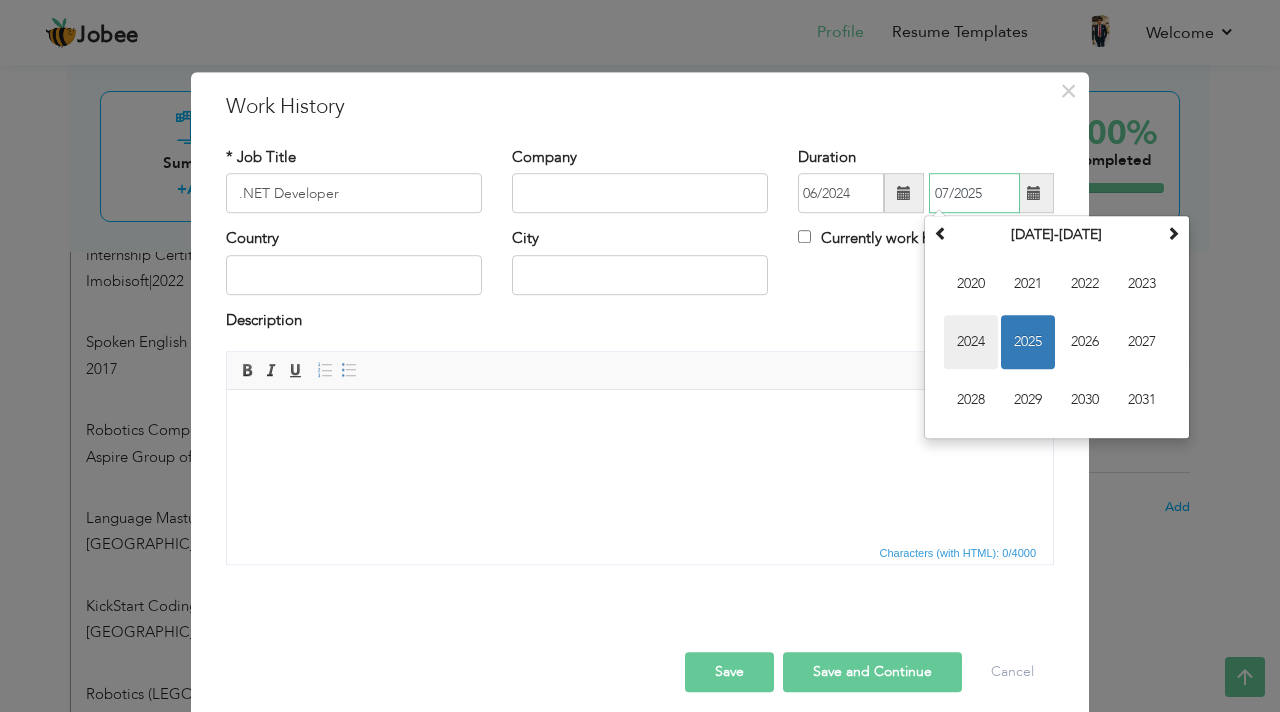 click on "2024" at bounding box center (971, 343) 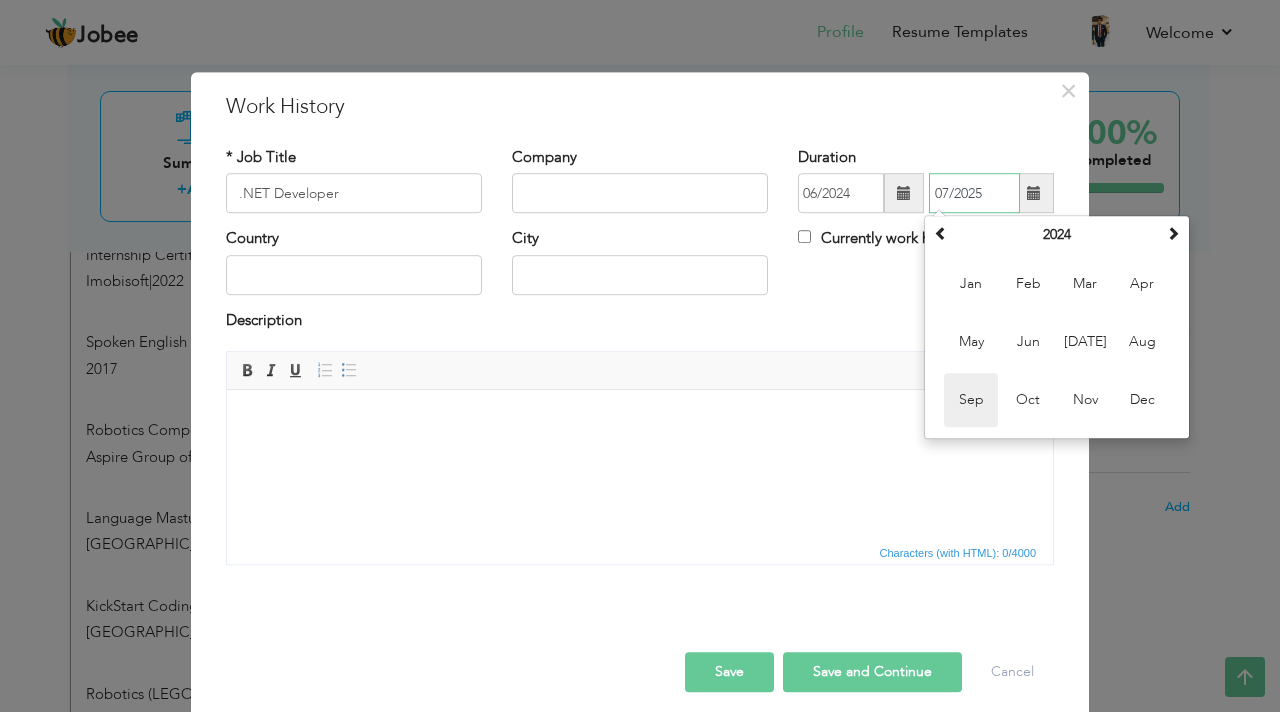 click on "Sep" at bounding box center (971, 401) 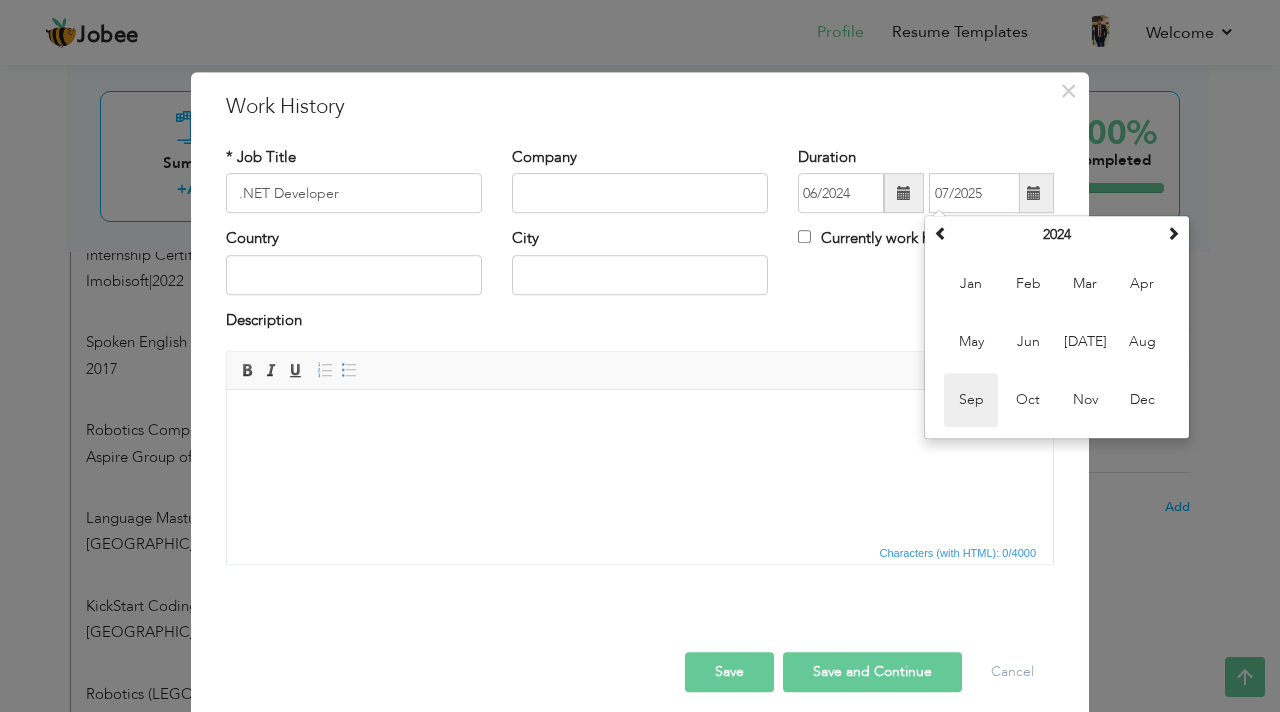 type on "09/2024" 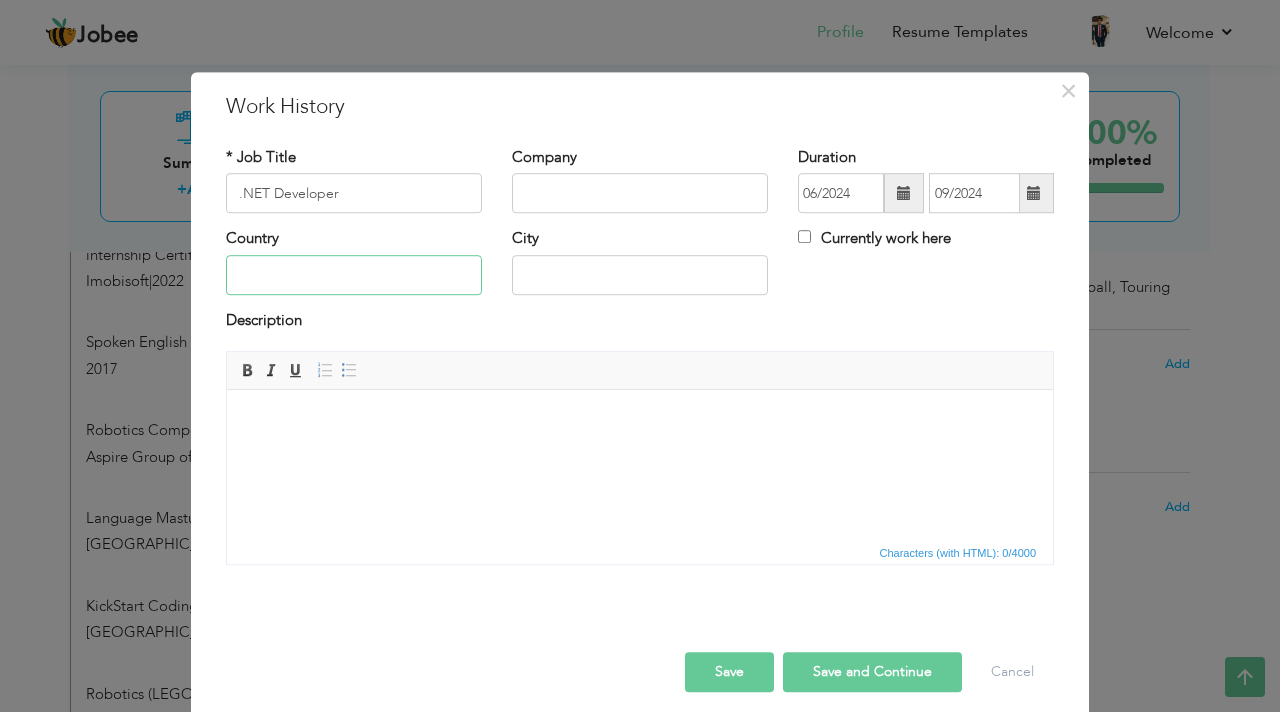 click at bounding box center (354, 275) 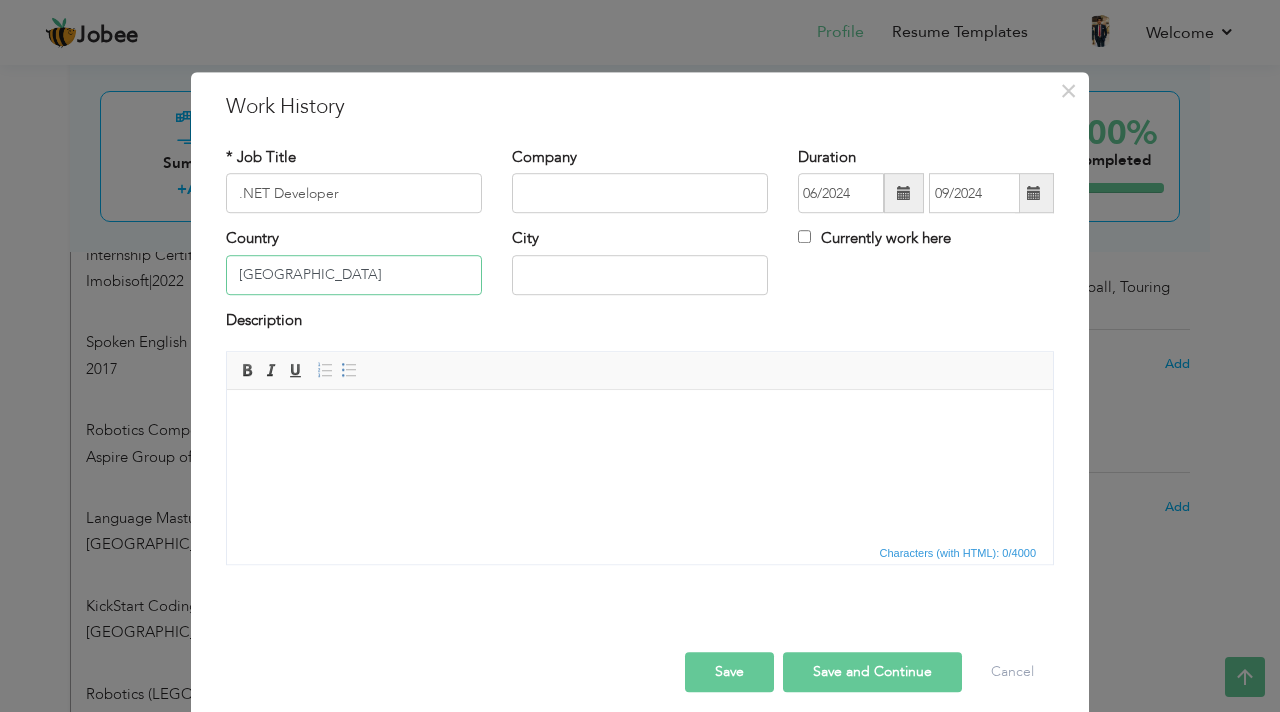 type on "[GEOGRAPHIC_DATA]" 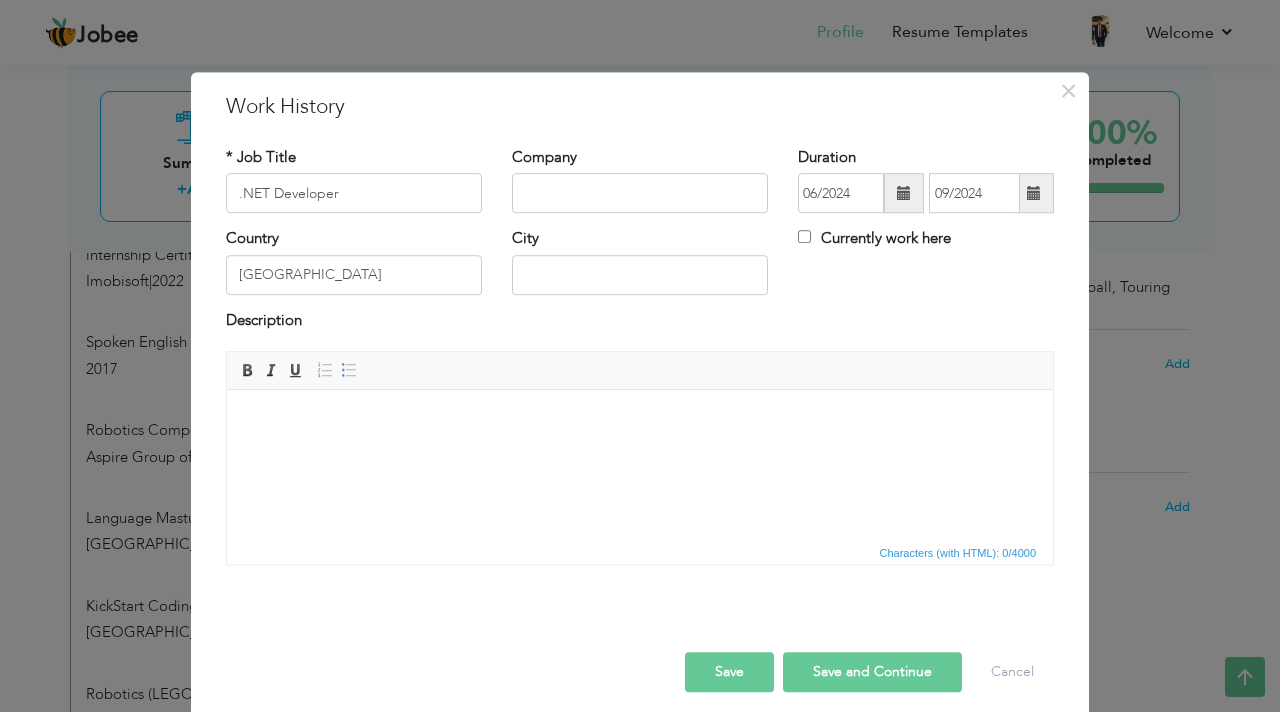 click at bounding box center (640, 420) 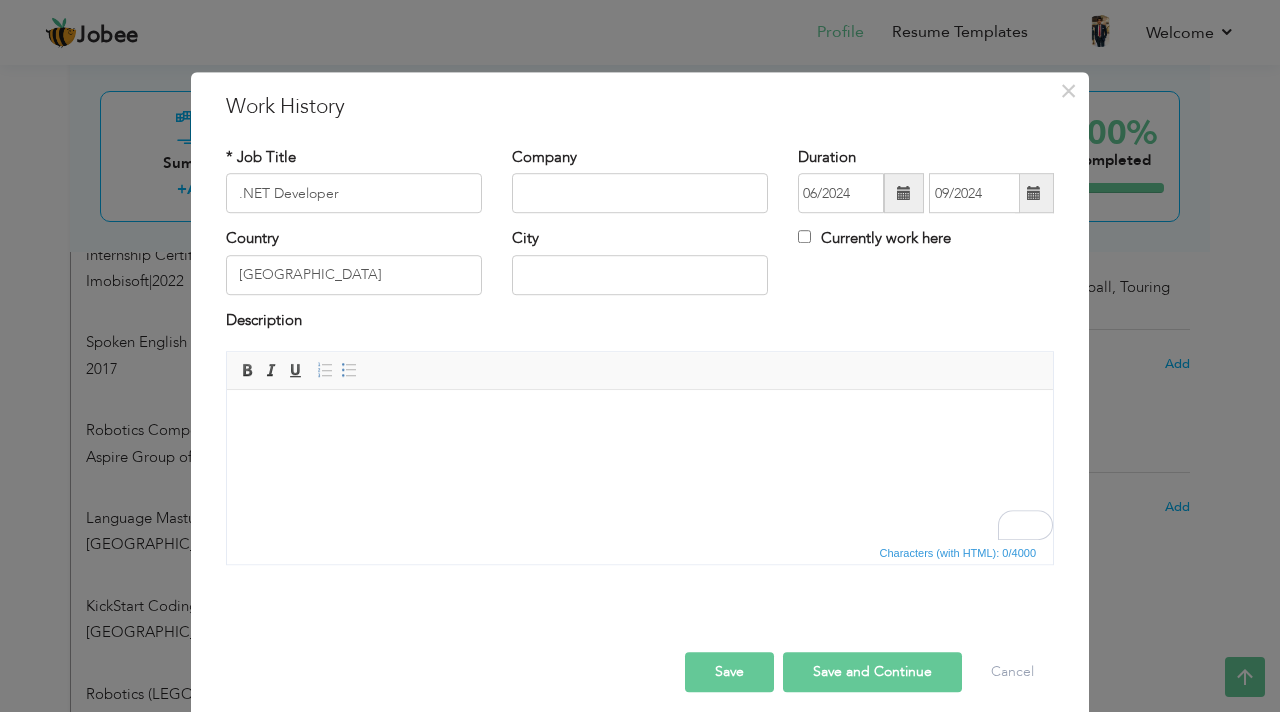 type 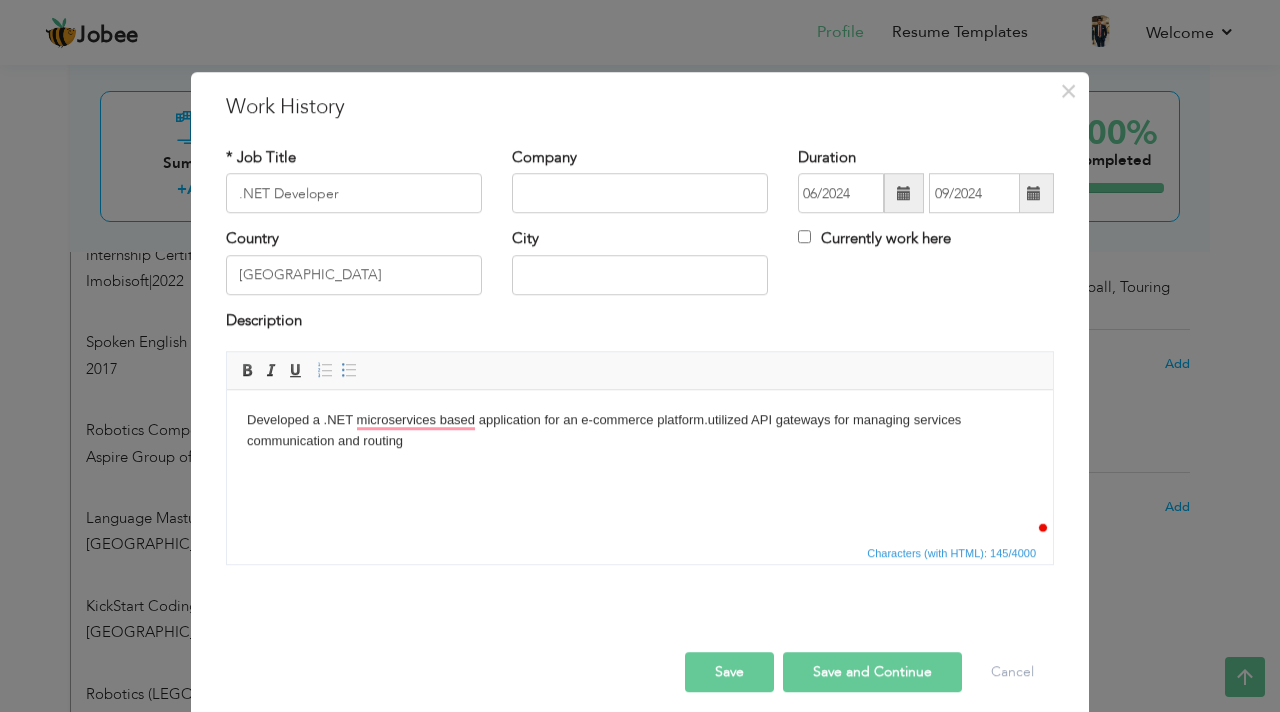 scroll, scrollTop: 16, scrollLeft: 0, axis: vertical 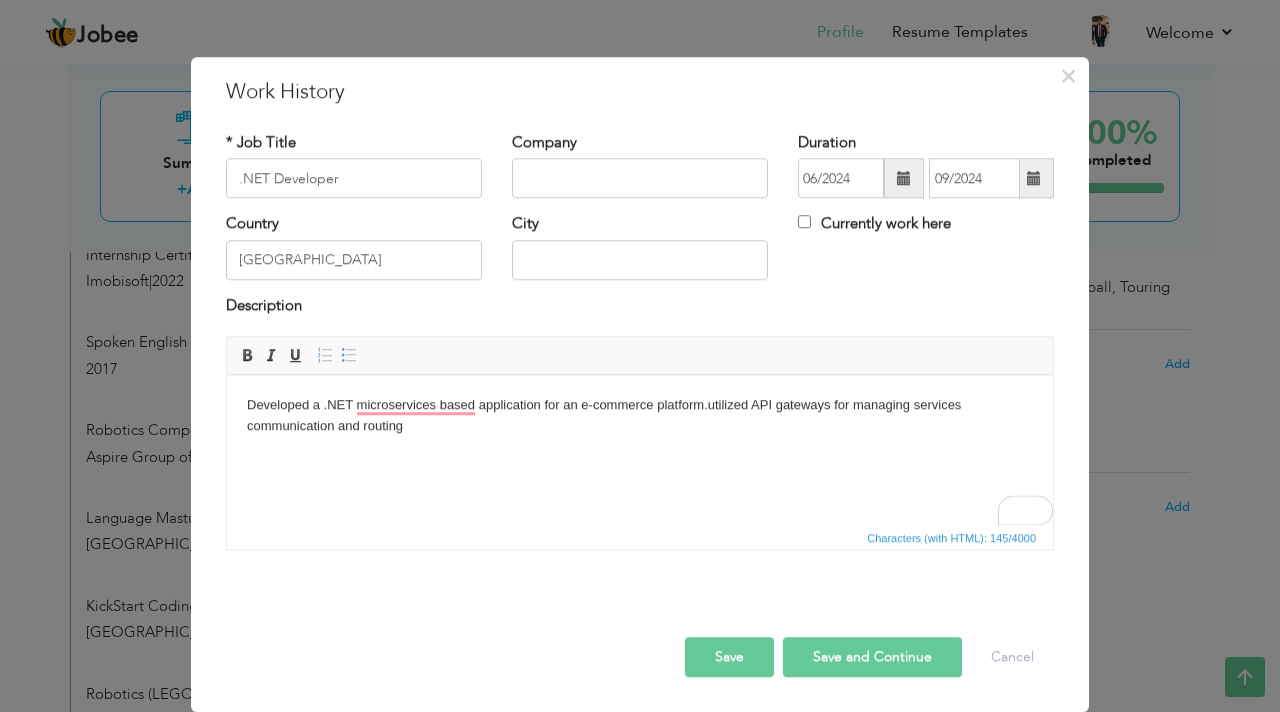 click on "Save and Continue" at bounding box center (872, 657) 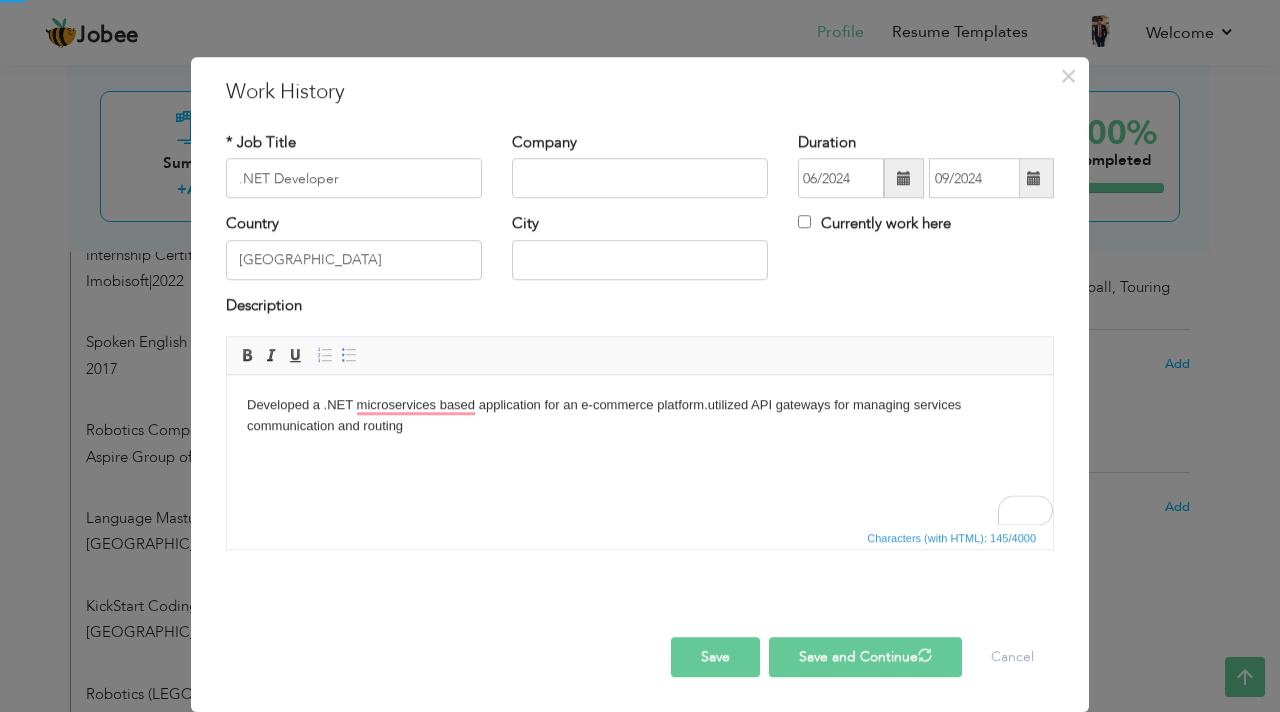 type 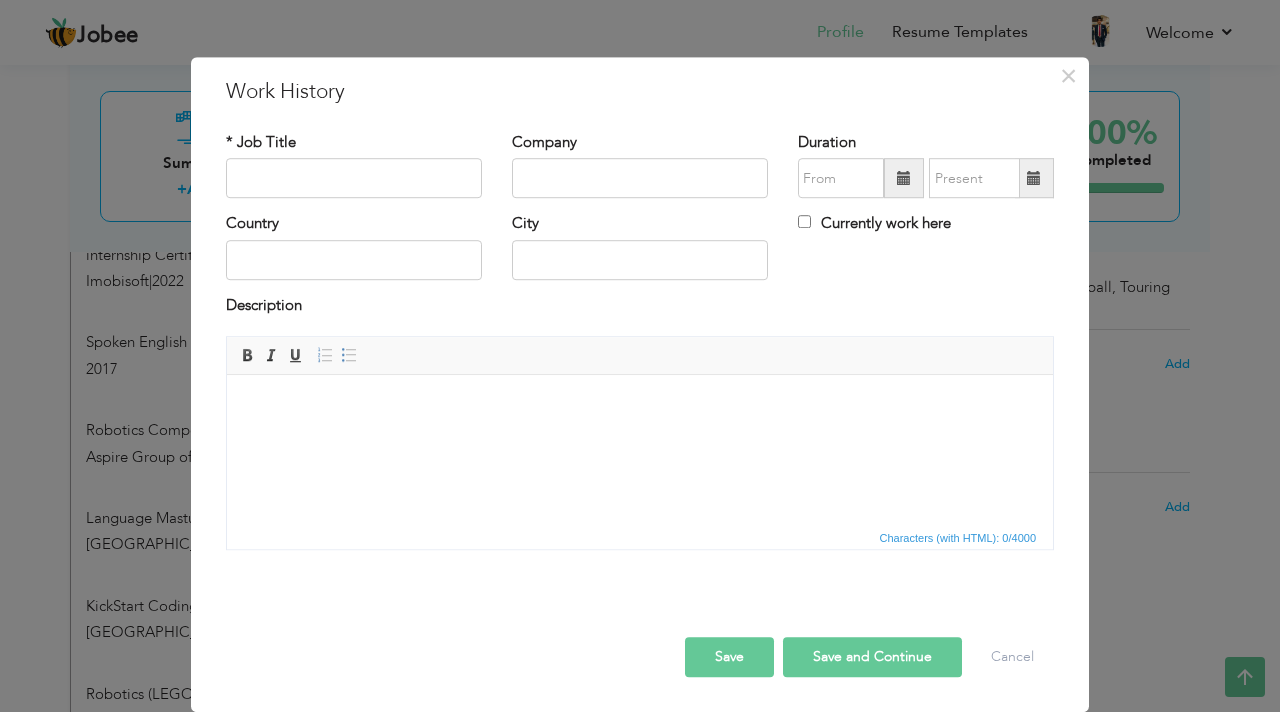 click on "Save" at bounding box center (729, 657) 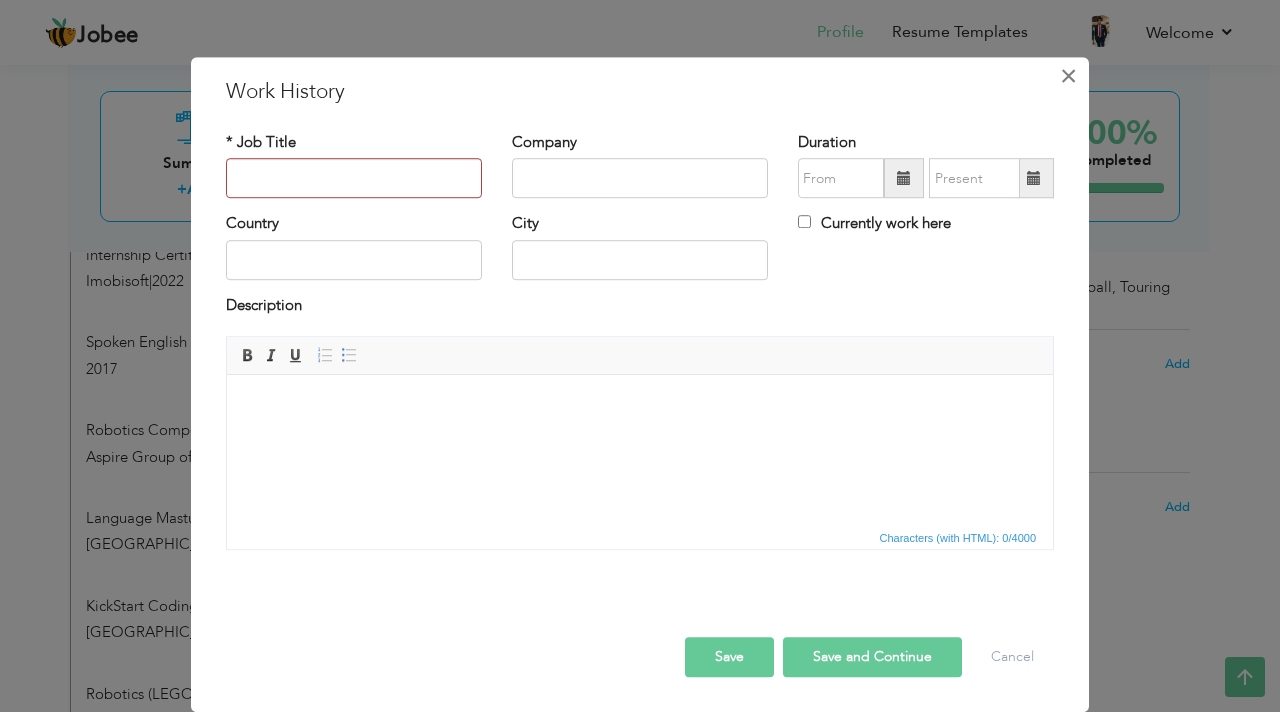 click on "×" at bounding box center (1068, 76) 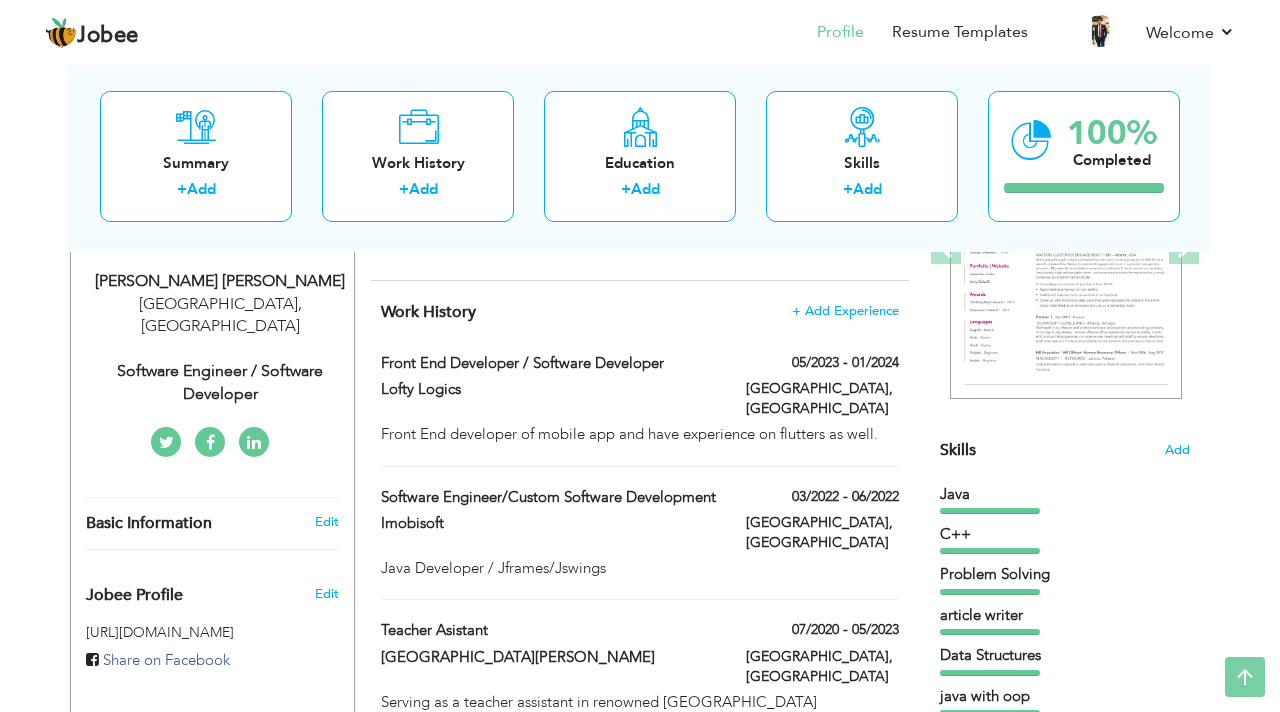 scroll, scrollTop: 0, scrollLeft: 0, axis: both 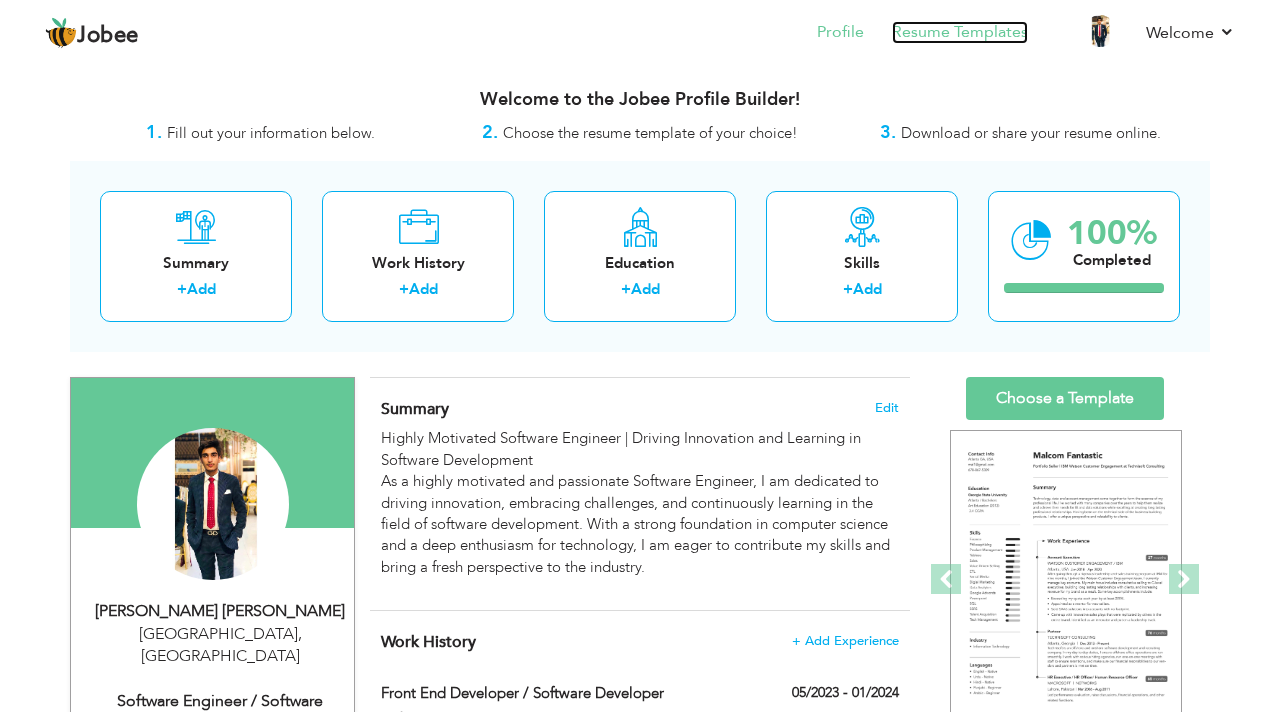 click on "Resume Templates" at bounding box center [960, 32] 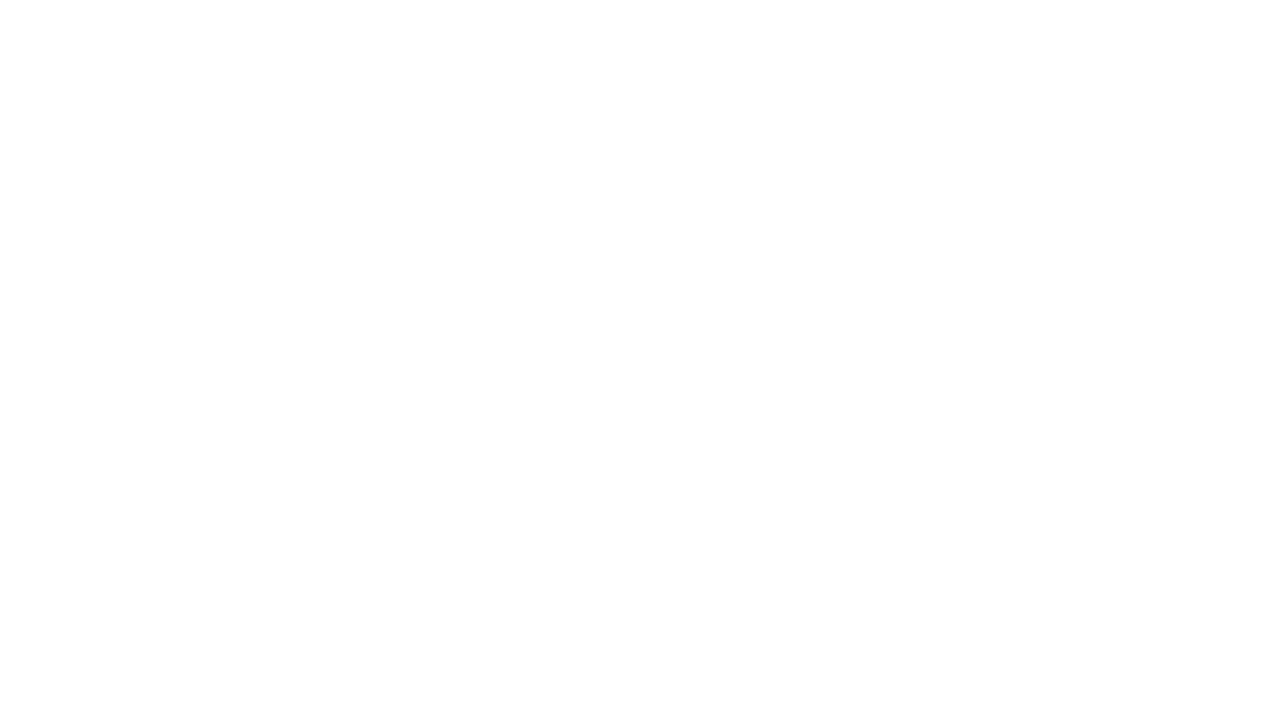scroll, scrollTop: 0, scrollLeft: 0, axis: both 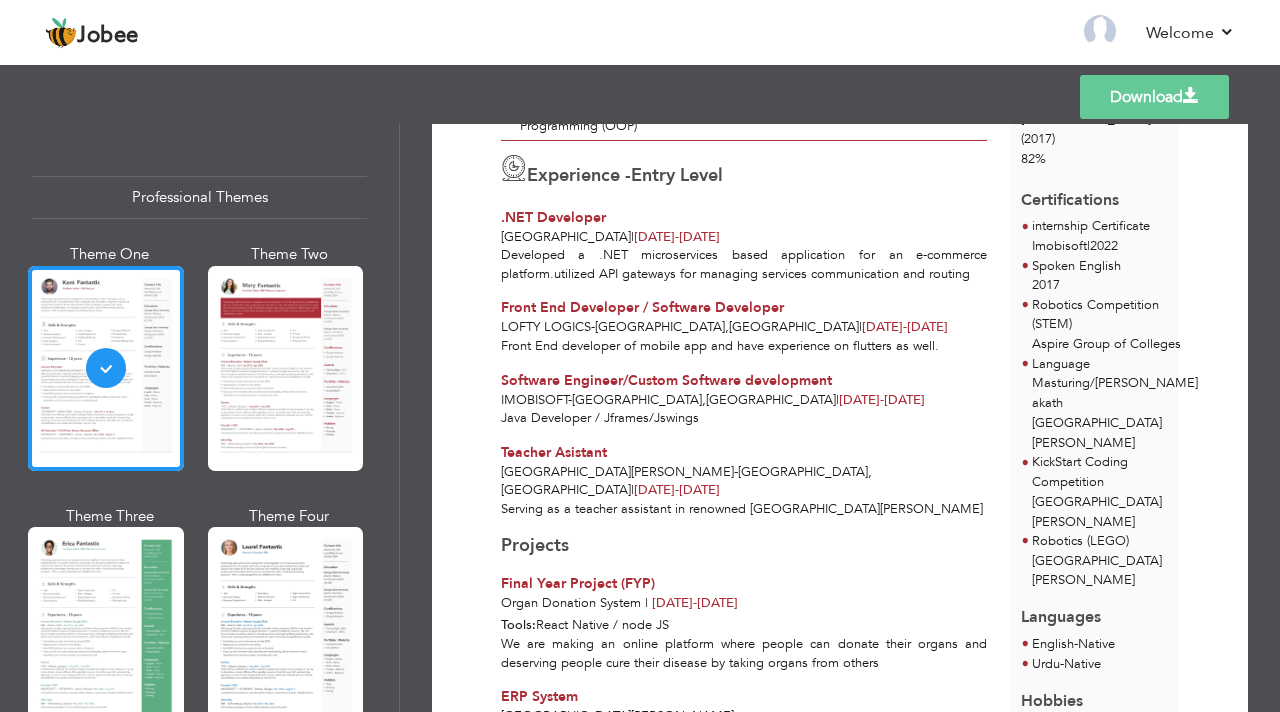 click at bounding box center [1191, 96] 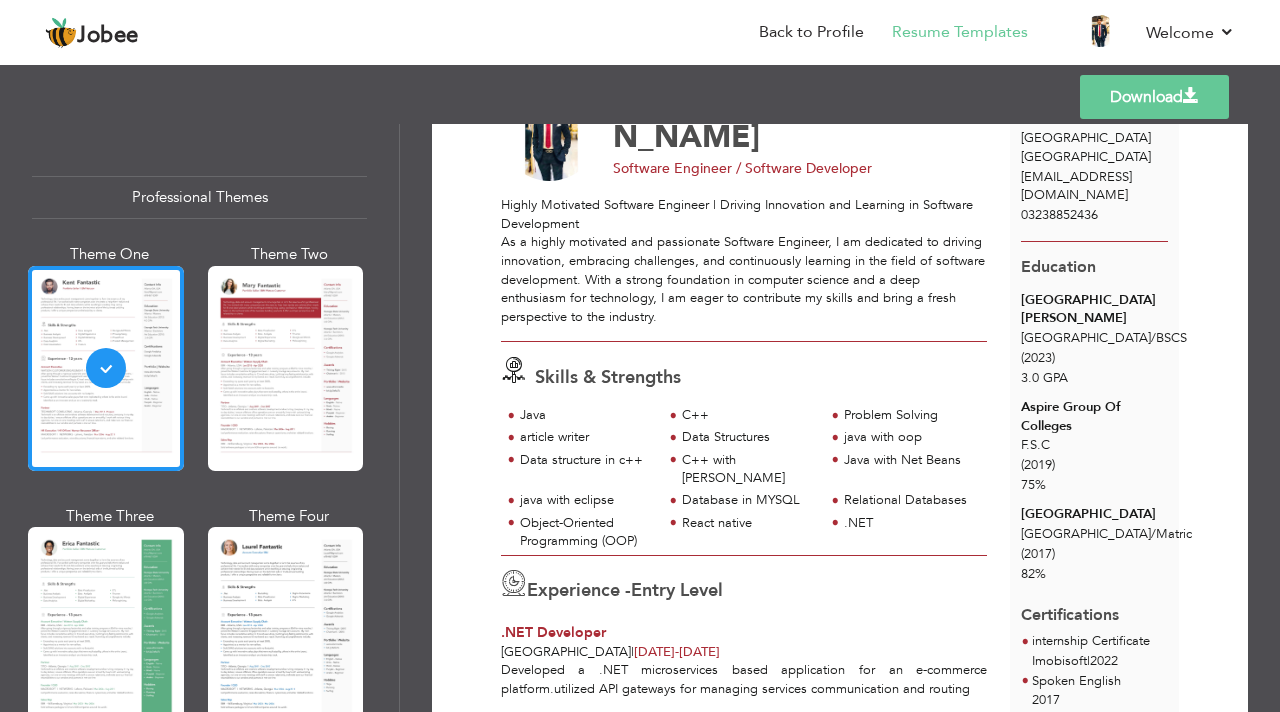 scroll, scrollTop: 0, scrollLeft: 0, axis: both 